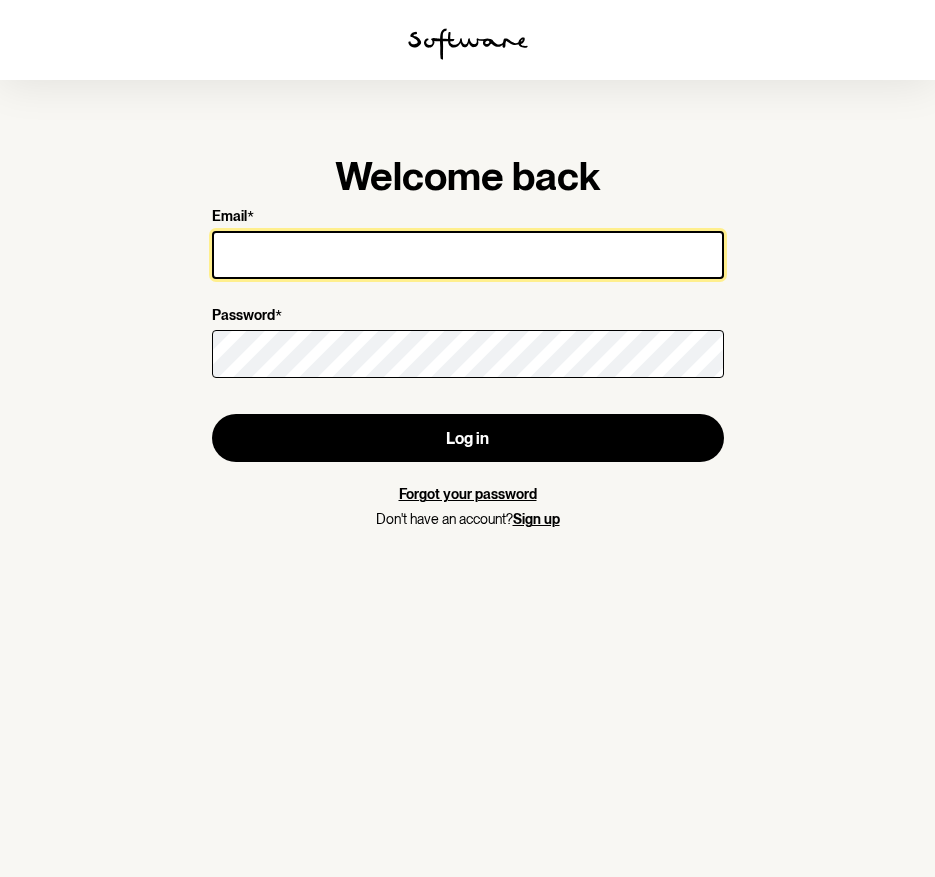 scroll, scrollTop: 0, scrollLeft: 0, axis: both 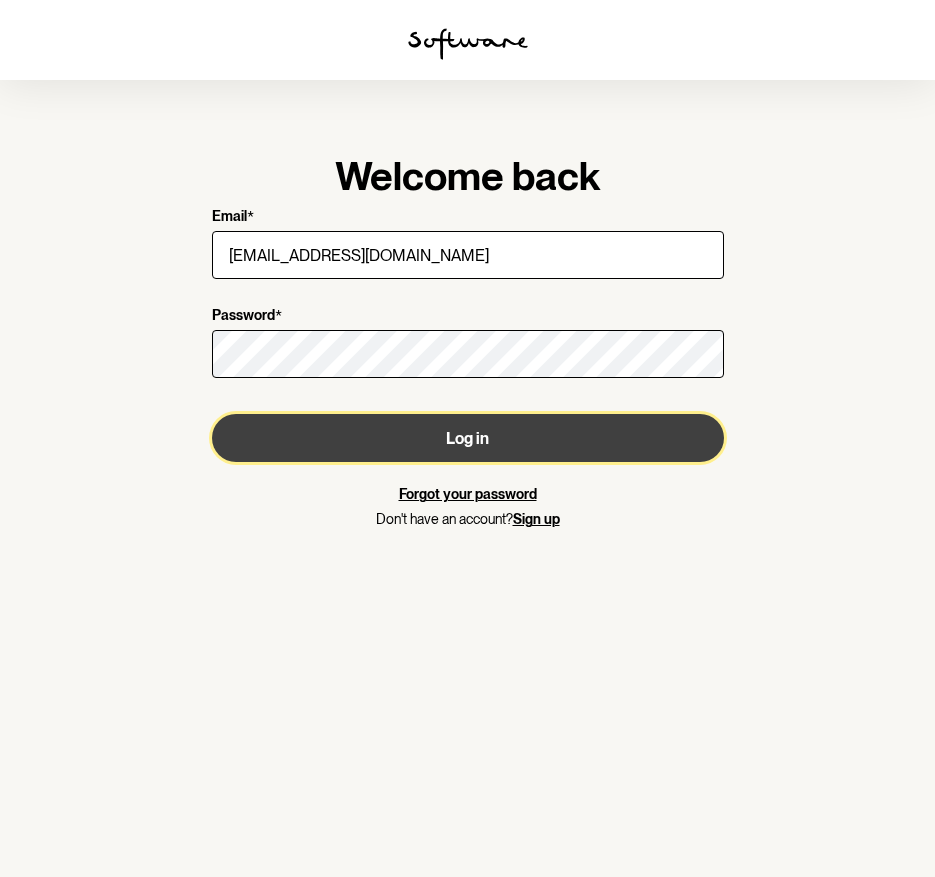 click on "Log in" at bounding box center [468, 438] 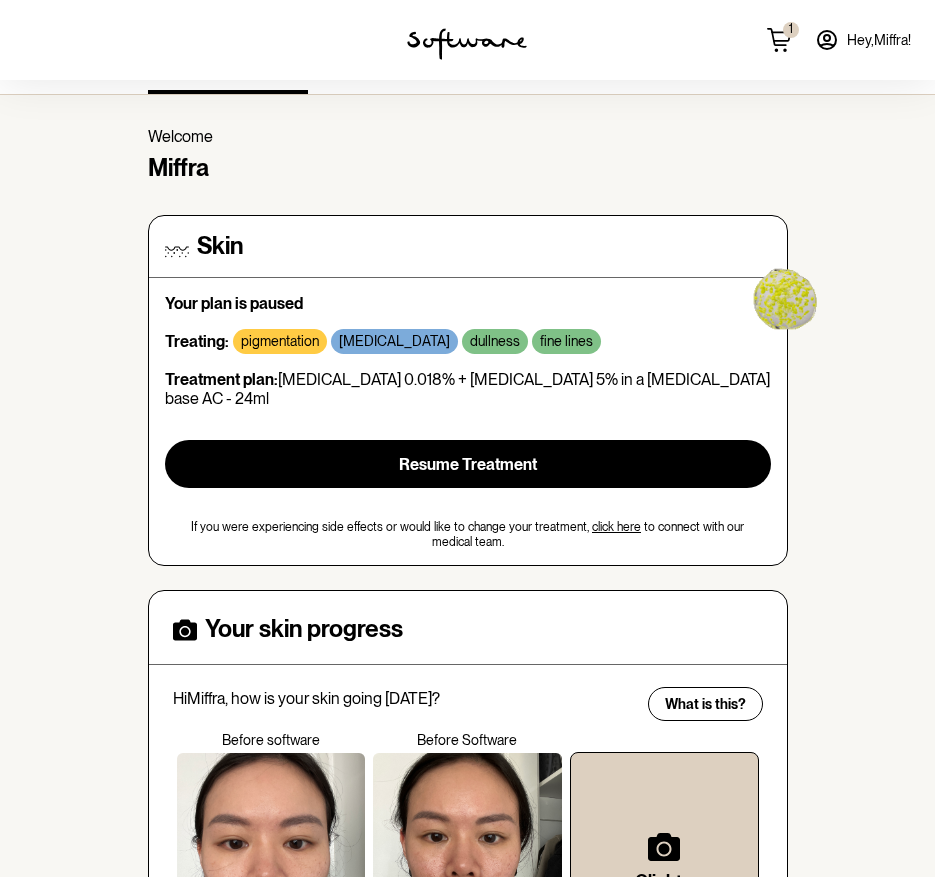scroll, scrollTop: 0, scrollLeft: 0, axis: both 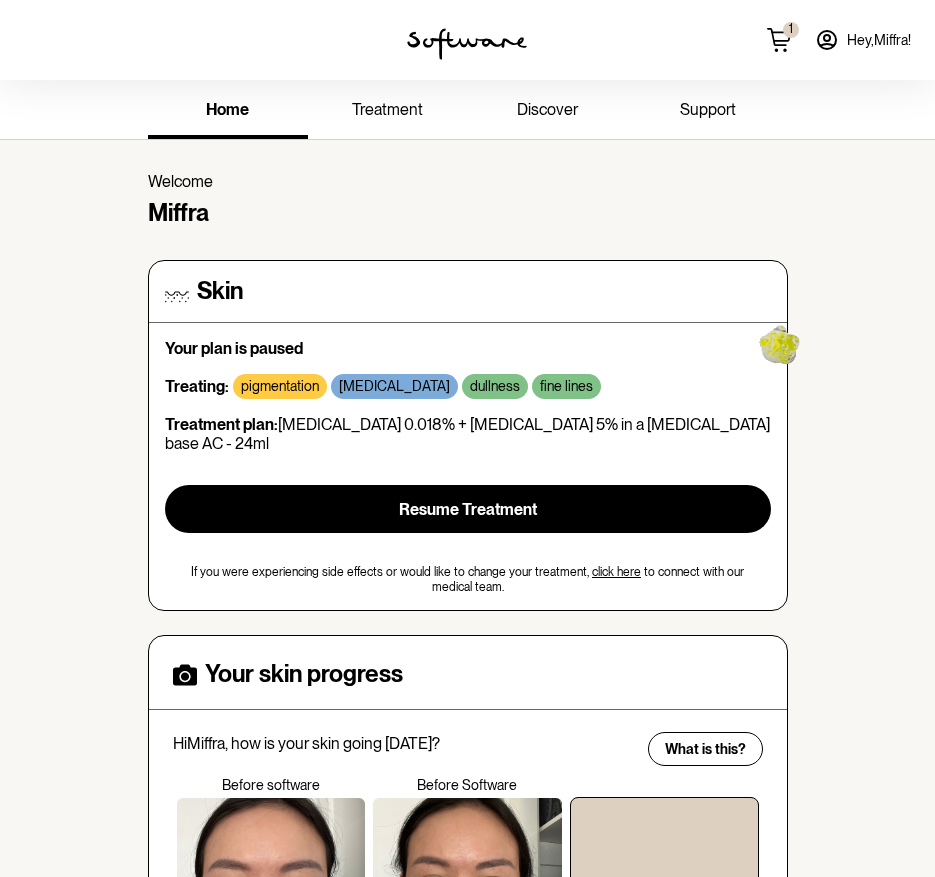 click at bounding box center (467, 44) 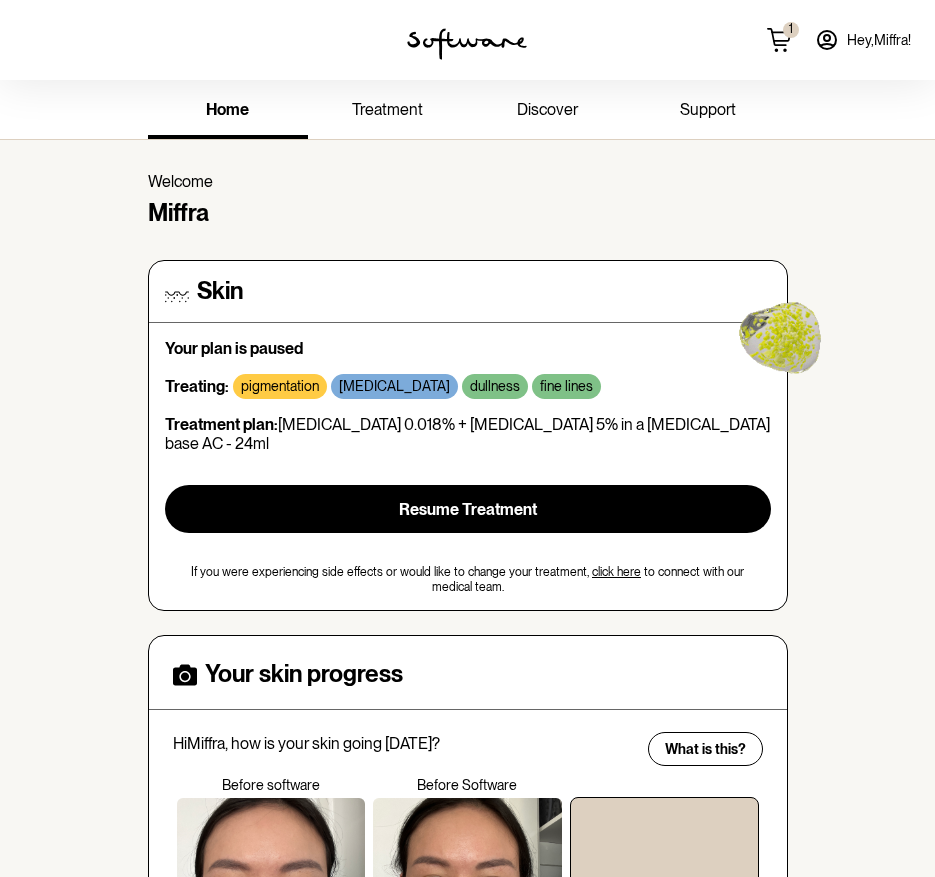 click on "discover" at bounding box center (547, 109) 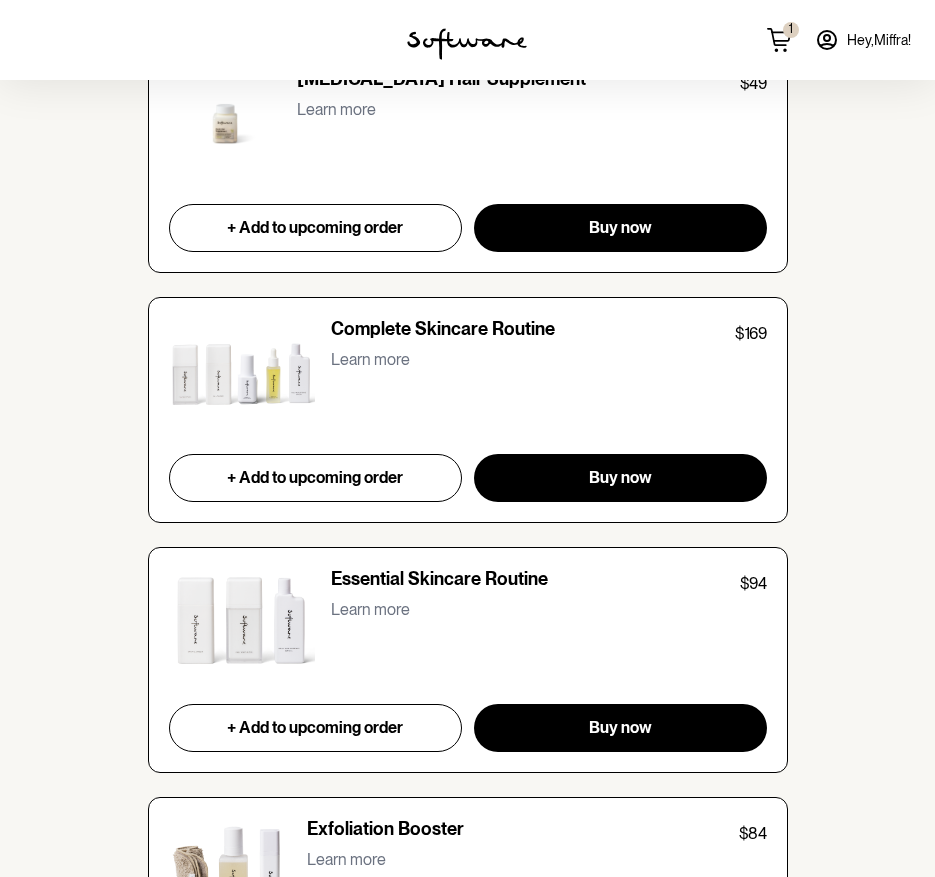 scroll, scrollTop: 1787, scrollLeft: 0, axis: vertical 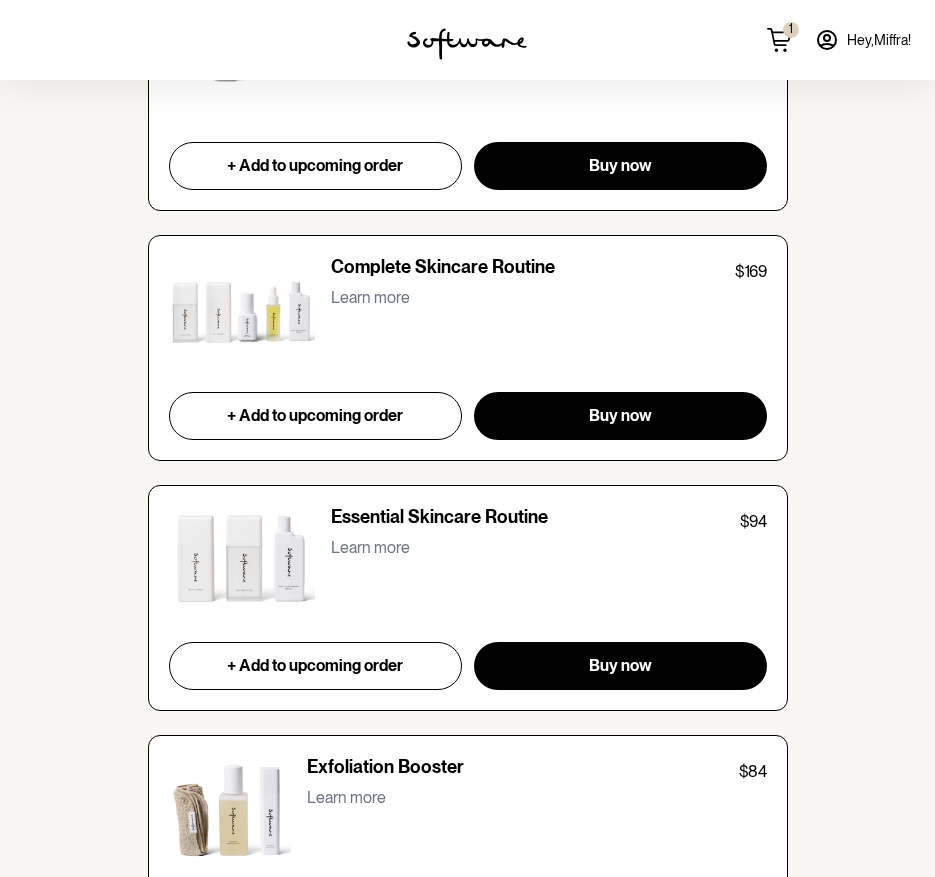 click on "Learn more" at bounding box center [370, 297] 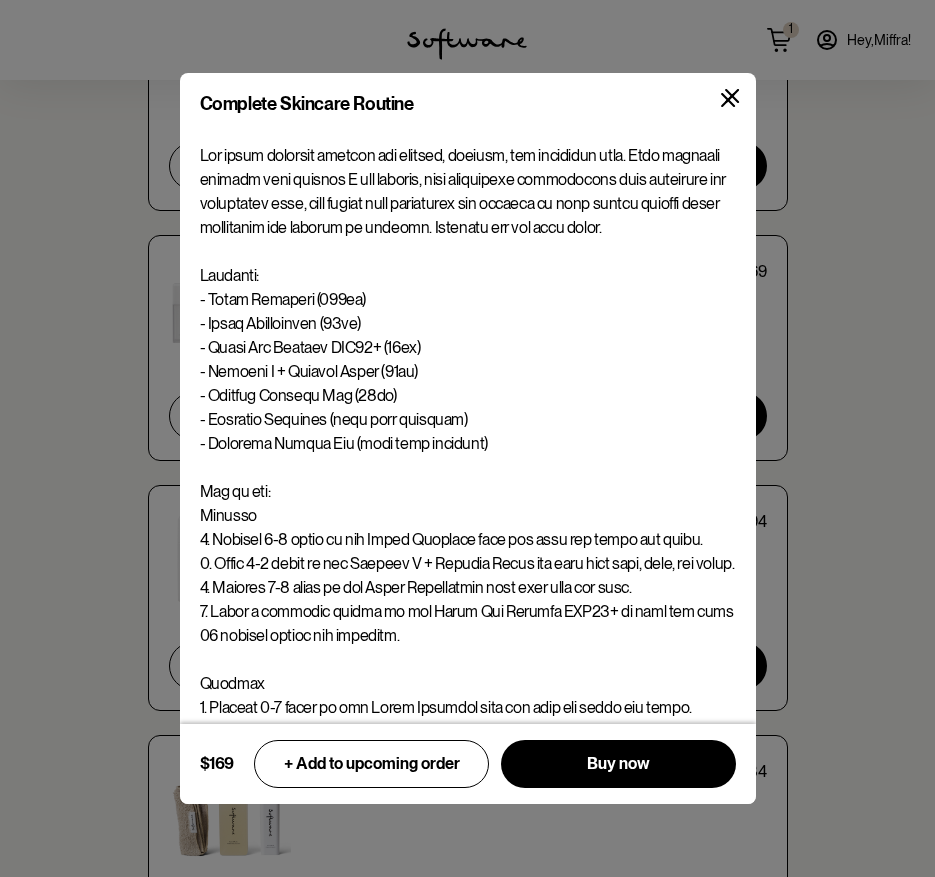 scroll, scrollTop: 126, scrollLeft: 0, axis: vertical 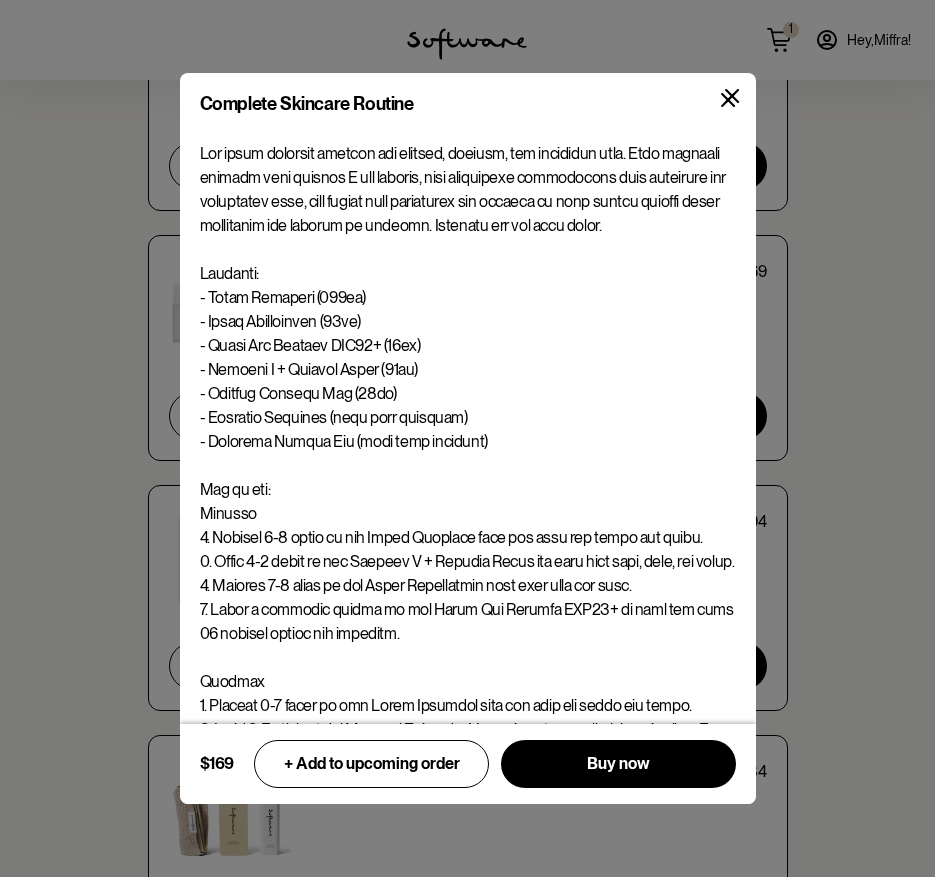 click 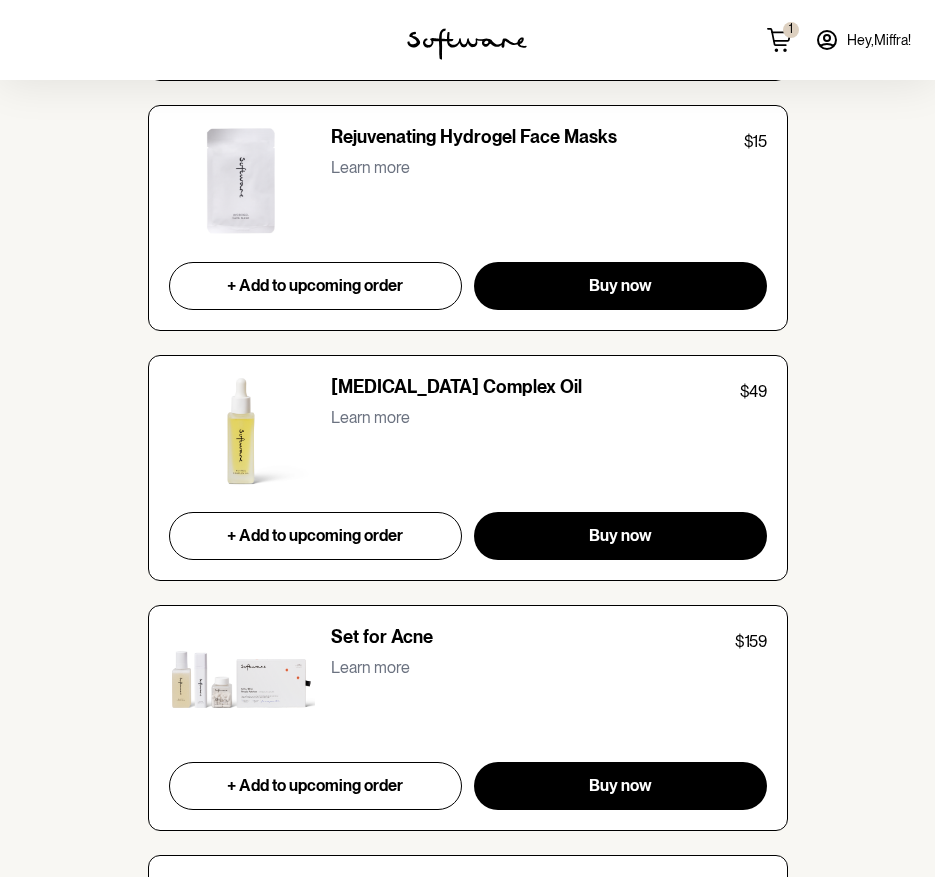 scroll, scrollTop: 5454, scrollLeft: 0, axis: vertical 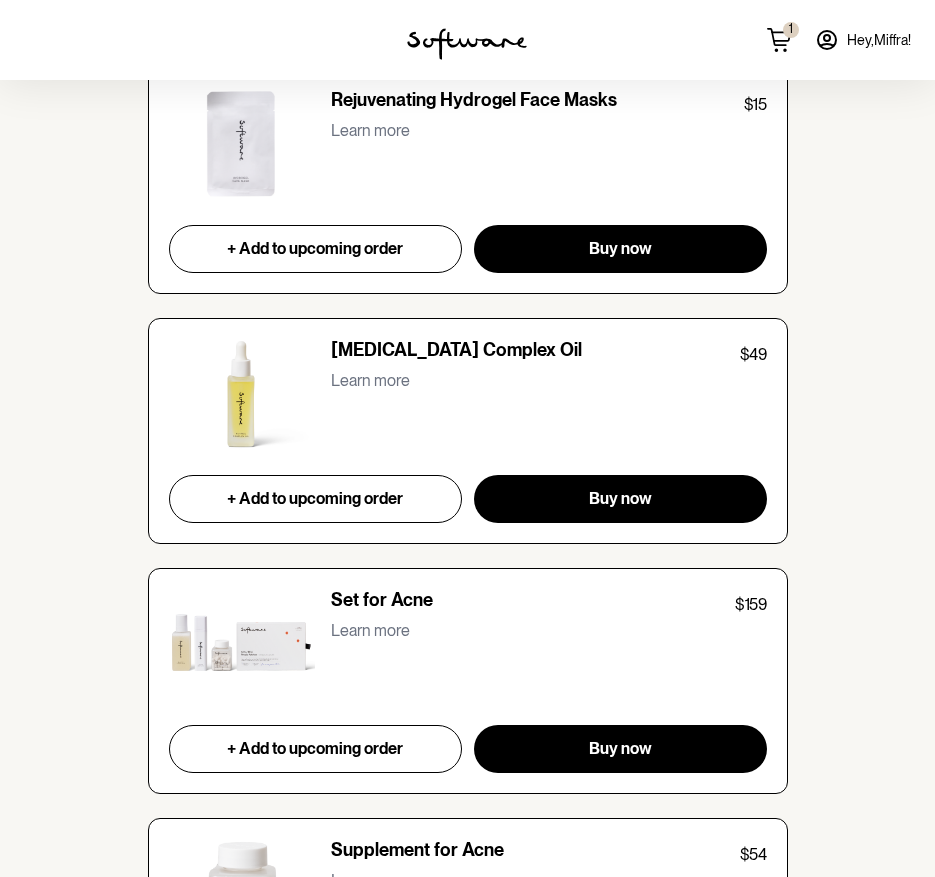 click at bounding box center [242, 395] 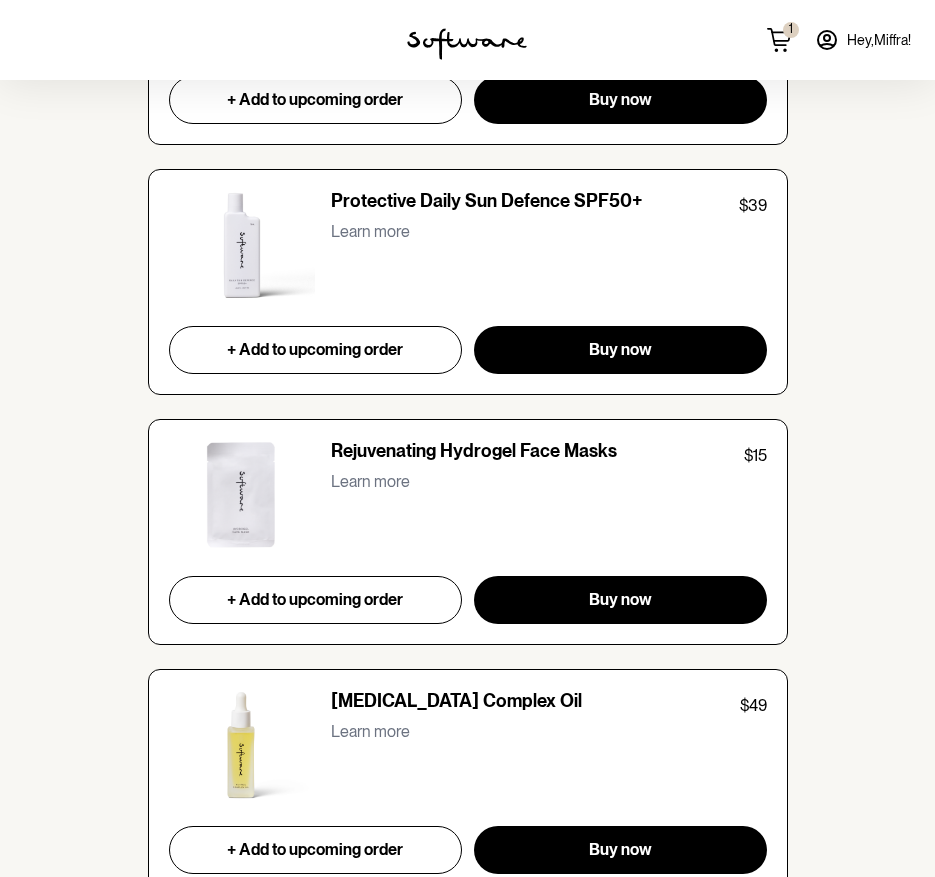 scroll, scrollTop: 5195, scrollLeft: 0, axis: vertical 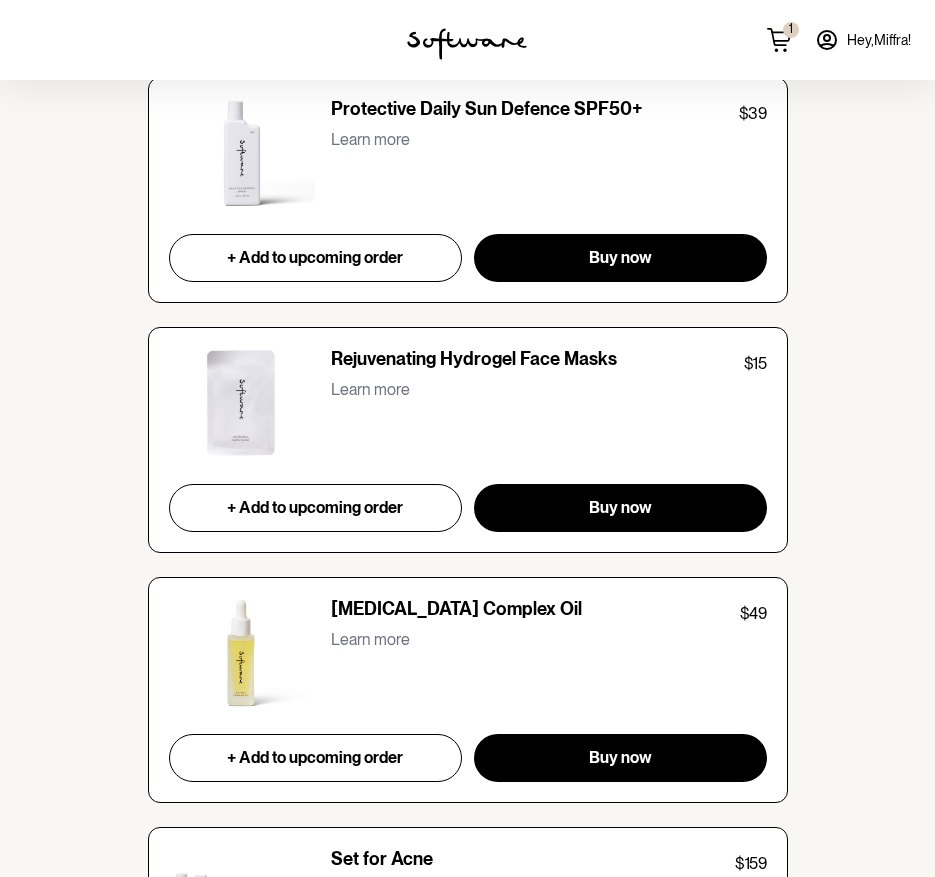 click on "[MEDICAL_DATA] Complex Oil" at bounding box center (456, 612) 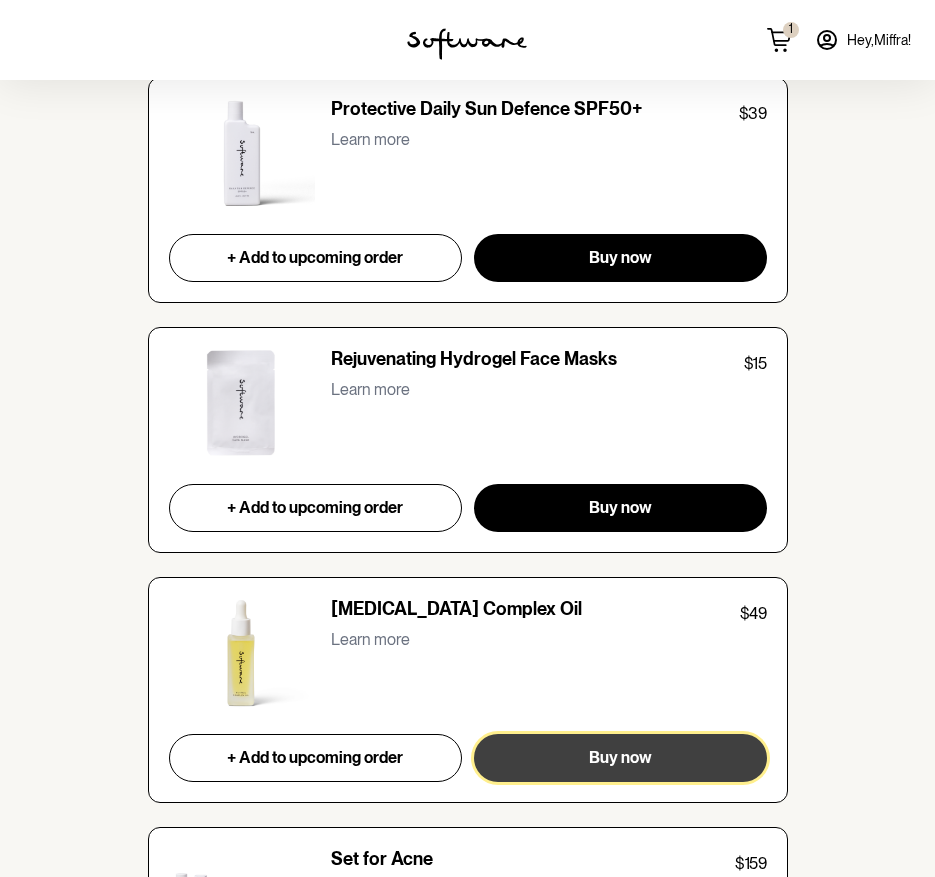 click on "Buy now" at bounding box center (620, 758) 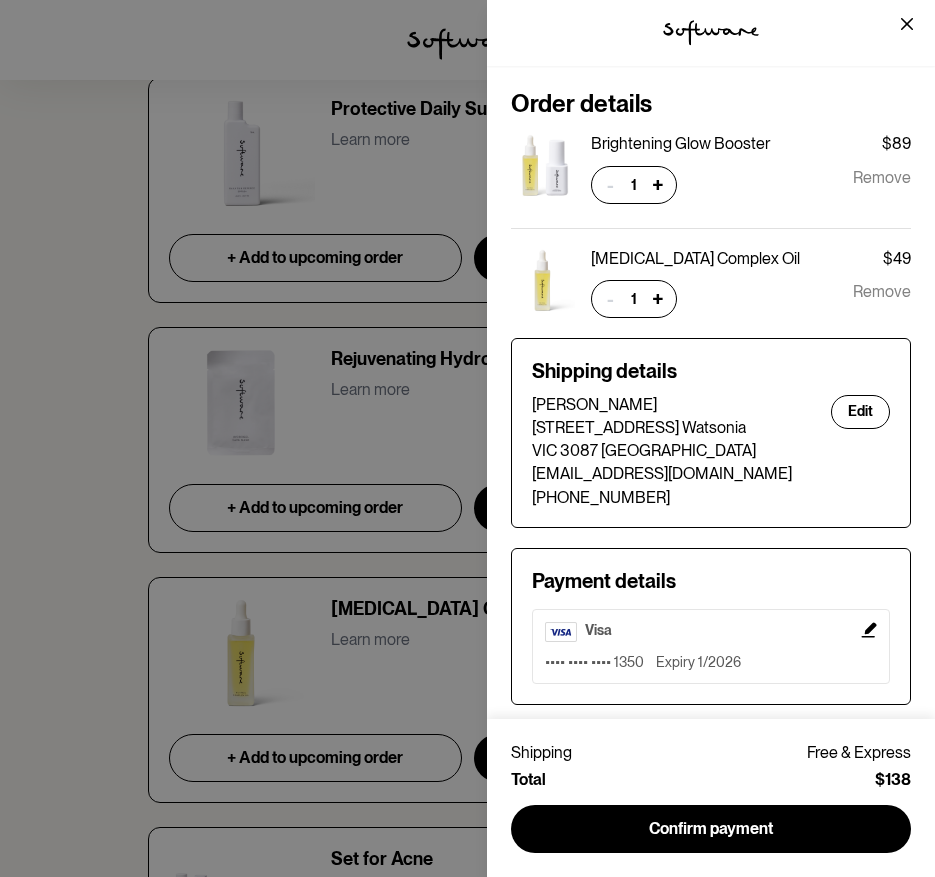 click on "tspan { white-space:pre }
.shp0 { fill: #000000 }
Order details Brightening Glow Booster $89 - 1 + Remove Retinol Complex Oil  $49 - 1 + Remove Shipping details Miffra Lee 46 Orana Drive     Watsonia VIC   3087   Australia miffraleeys@gmail.com +61411960985 Edit Payment details visa •••• •••• •••• 1350 Expiry 1/2026   Discount code Apply   Shipping Free & Express Total $138 Confirm payment" at bounding box center [467, 438] 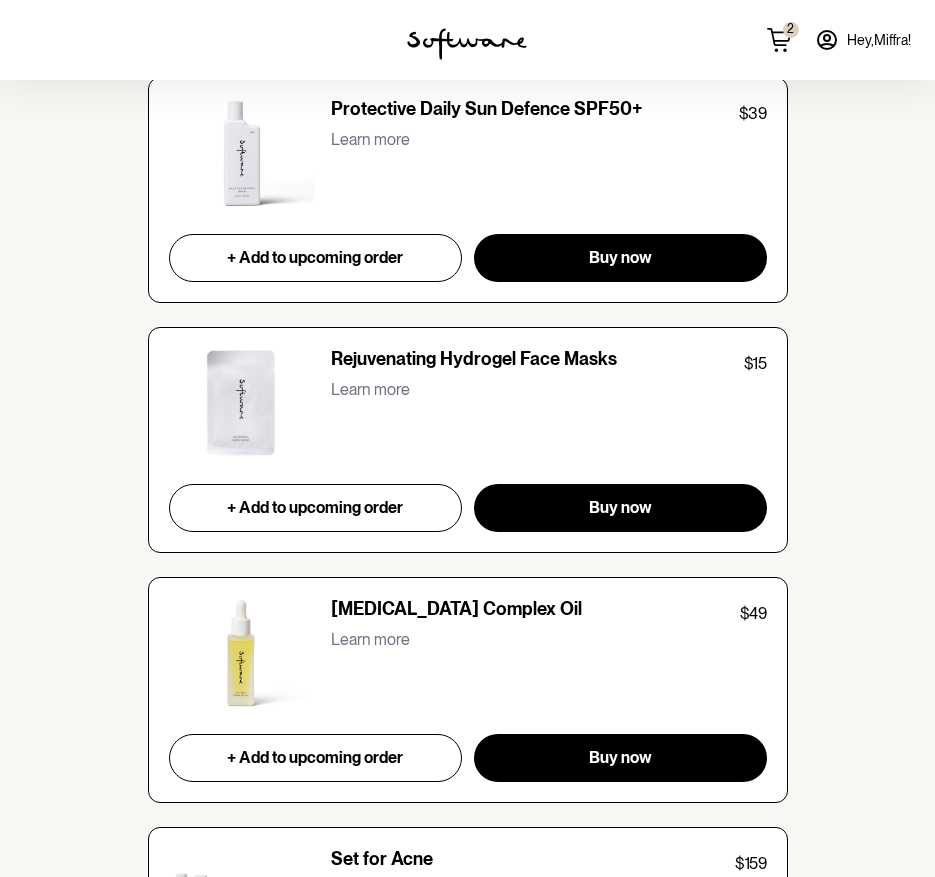 click on "[MEDICAL_DATA] Complex Oil" at bounding box center [456, 612] 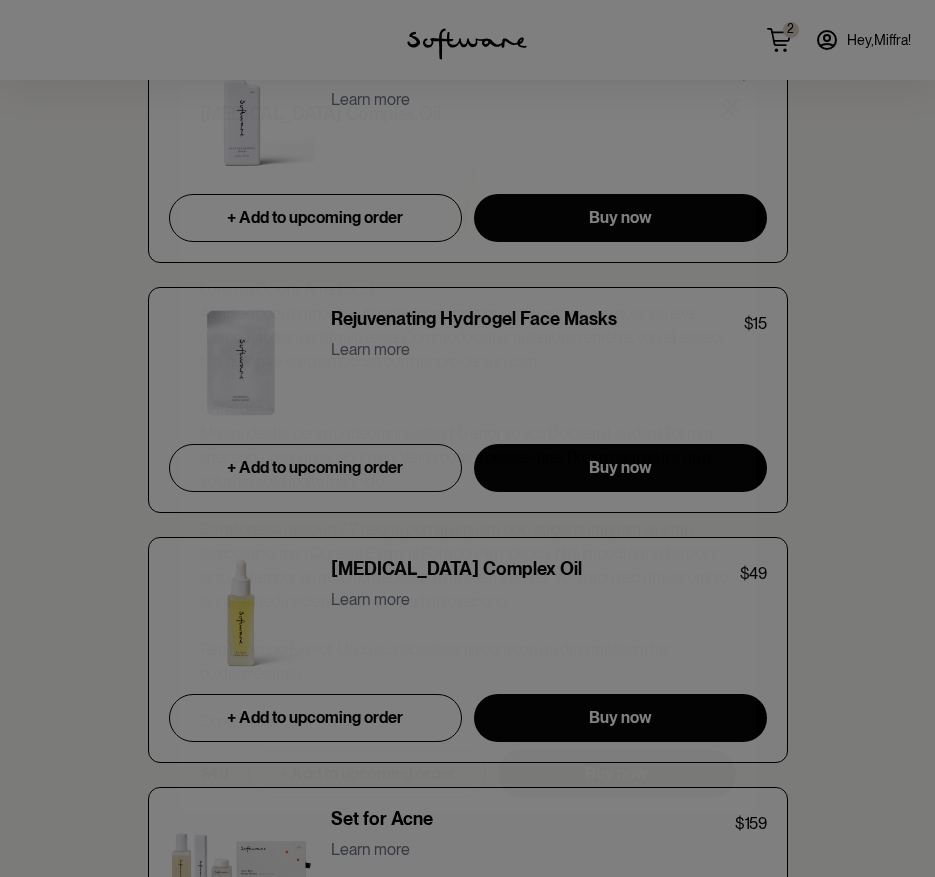 scroll, scrollTop: 5236, scrollLeft: 0, axis: vertical 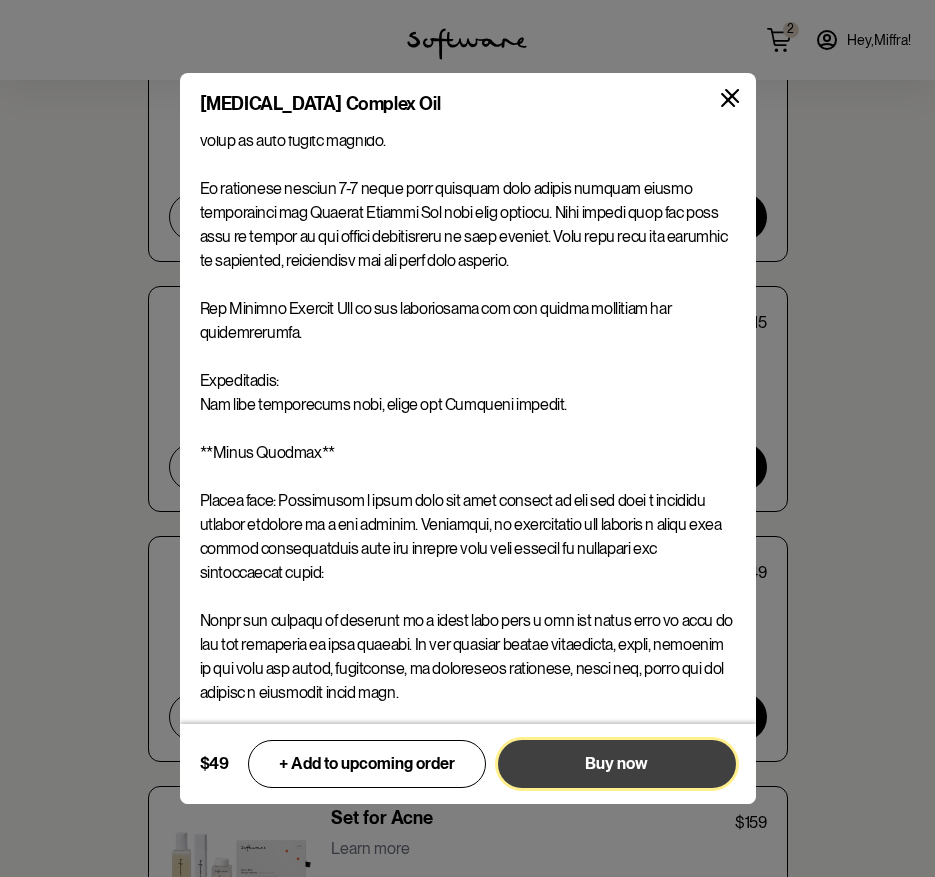 click on "Buy now" at bounding box center (616, 763) 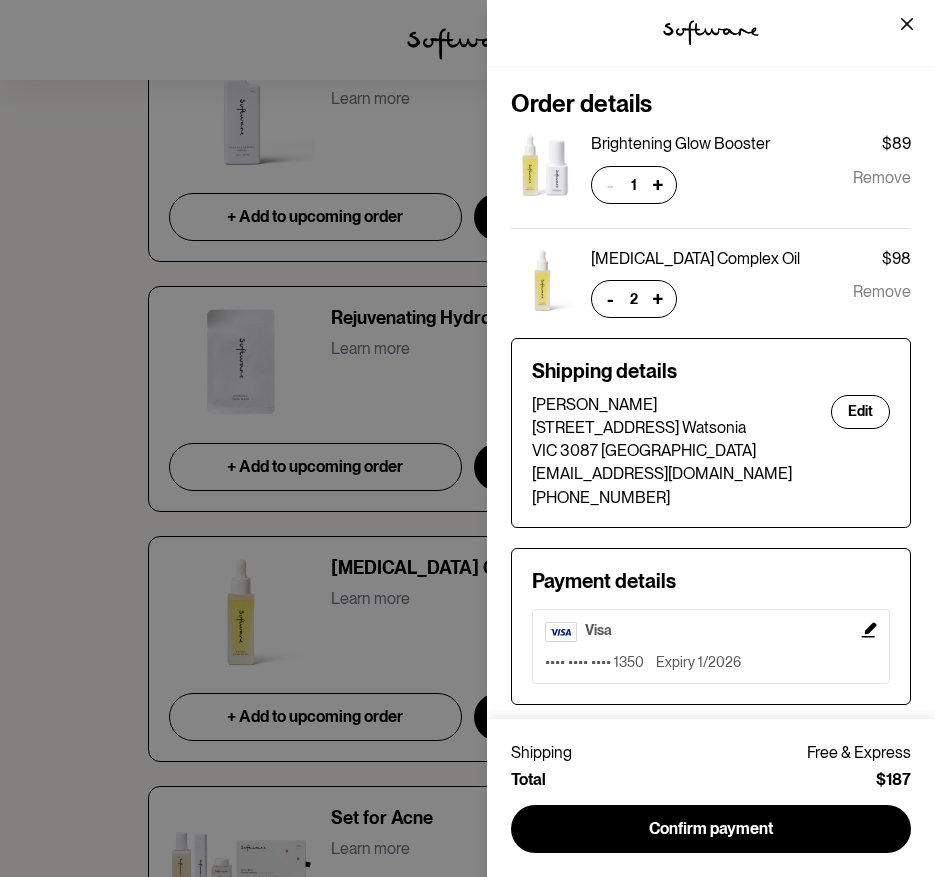 click on "-" at bounding box center [610, 299] 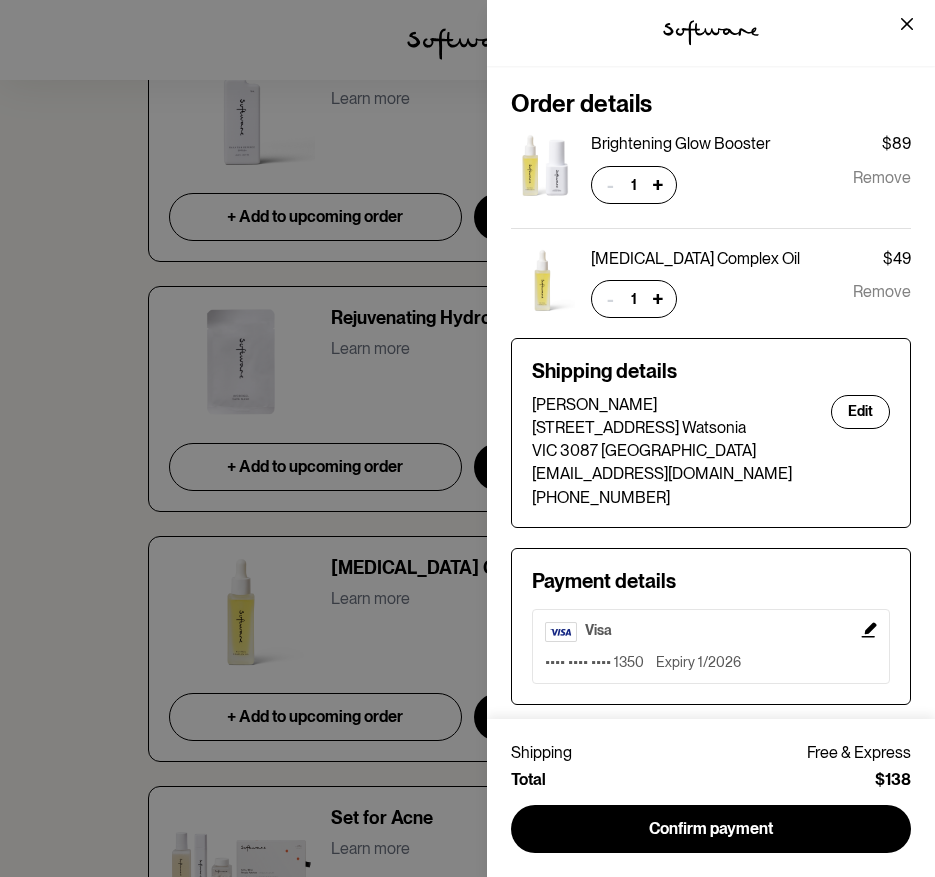 click on "Remove" at bounding box center (882, 299) 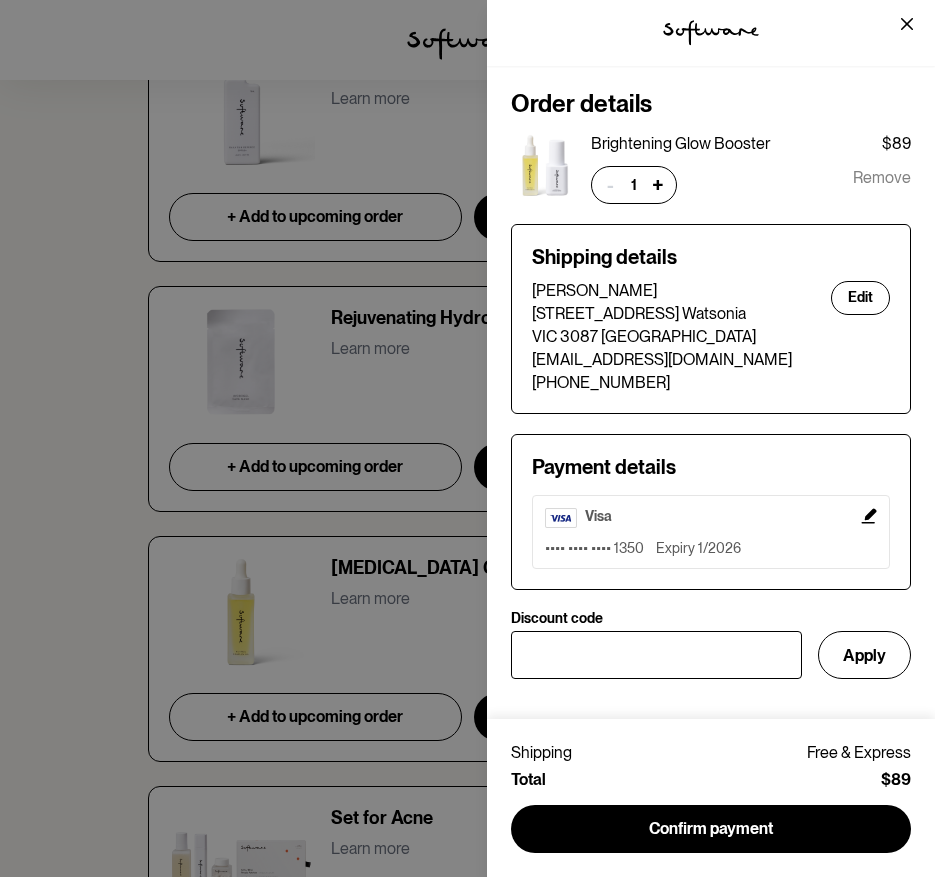 click on "tspan { white-space:pre }
.shp0 { fill: #000000 }
Order details Brightening Glow Booster $89 - 1 + Remove Shipping details Miffra Lee 46 Orana Drive     Watsonia VIC   3087   Australia miffraleeys@gmail.com +61411960985 Edit Payment details visa •••• •••• •••• 1350 Expiry 1/2026   Discount code Apply   Shipping Free & Express Total $89 Confirm payment" at bounding box center (467, 438) 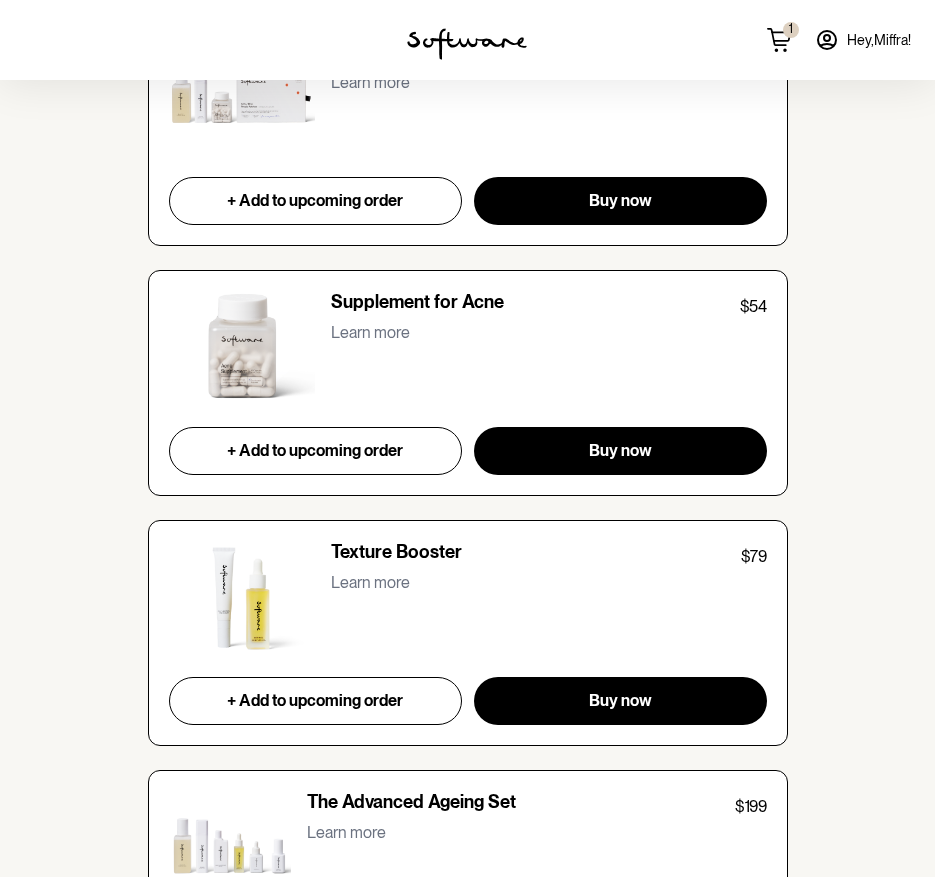 scroll, scrollTop: 6174, scrollLeft: 0, axis: vertical 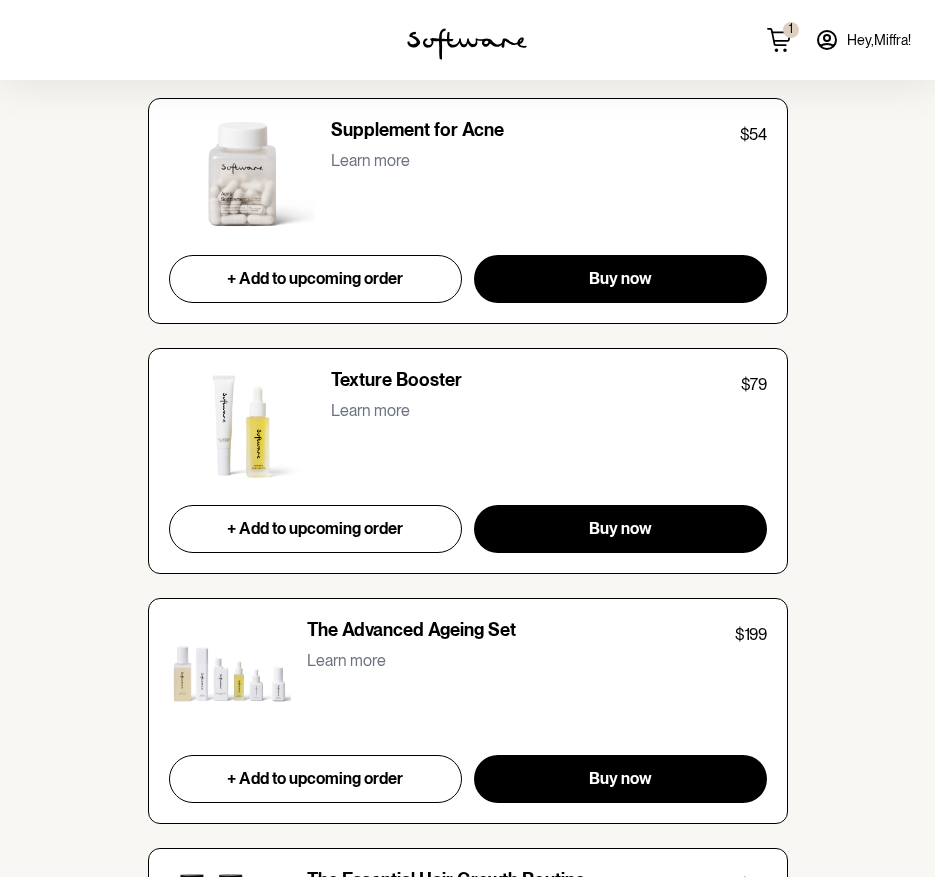 click on "Learn more" at bounding box center (370, 410) 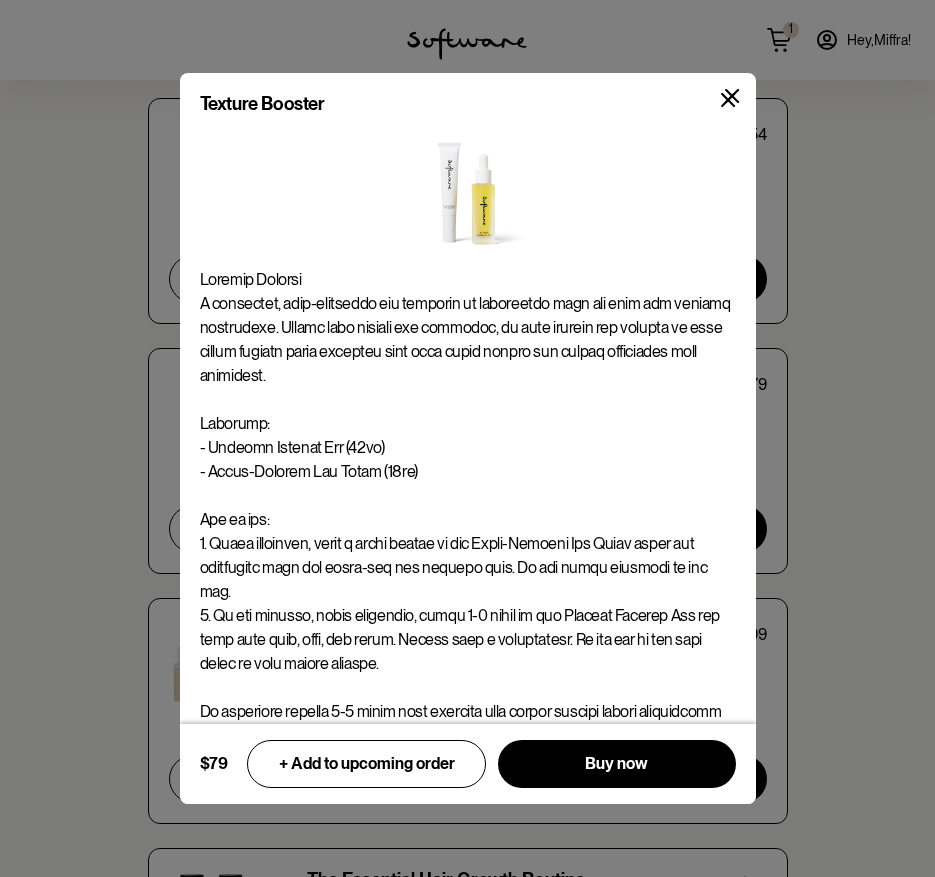 click 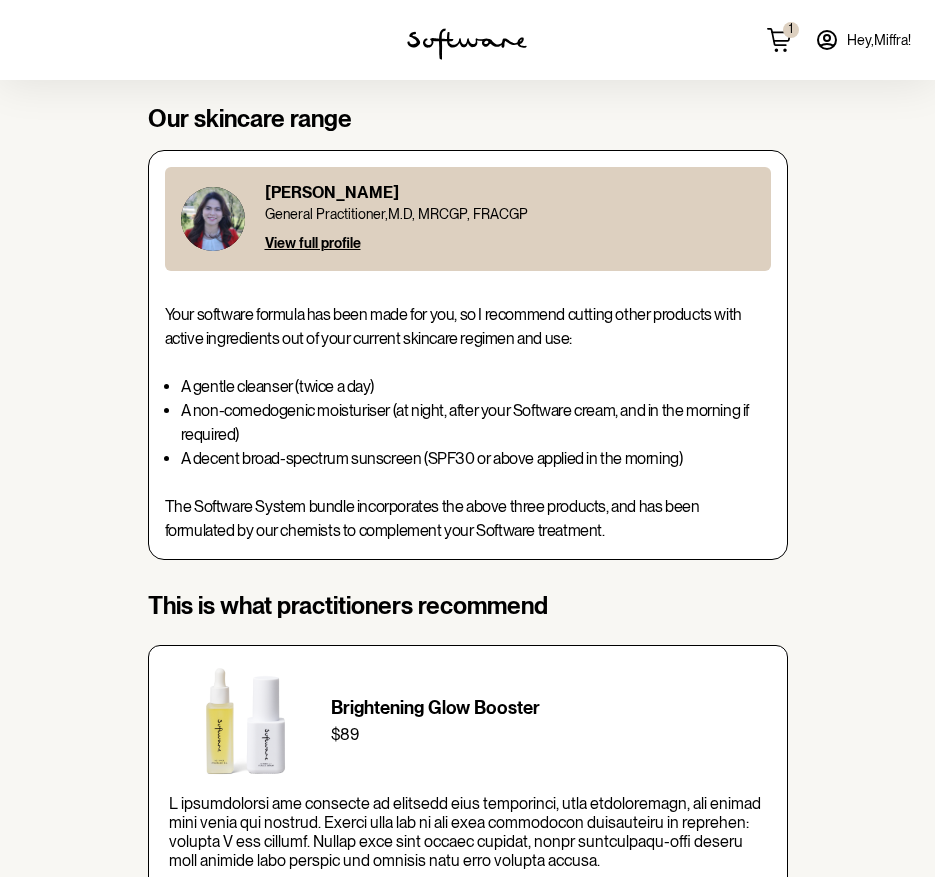 scroll, scrollTop: 60, scrollLeft: 0, axis: vertical 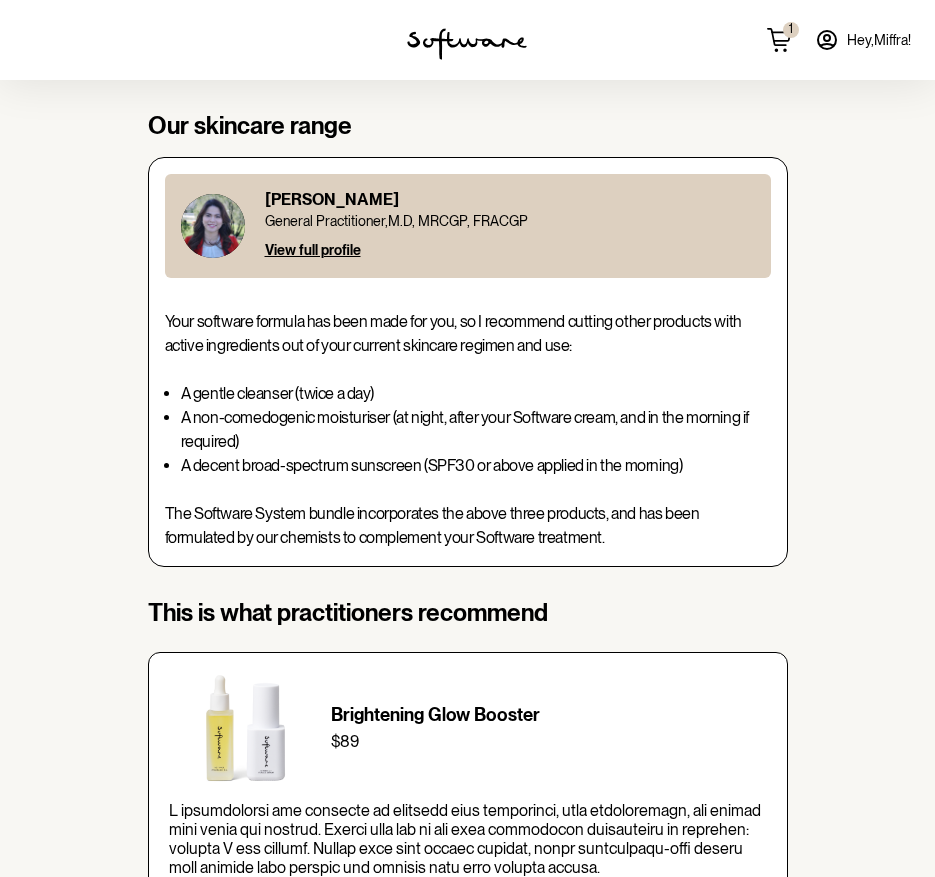 click on "Hey,  Miffra !" at bounding box center (879, 40) 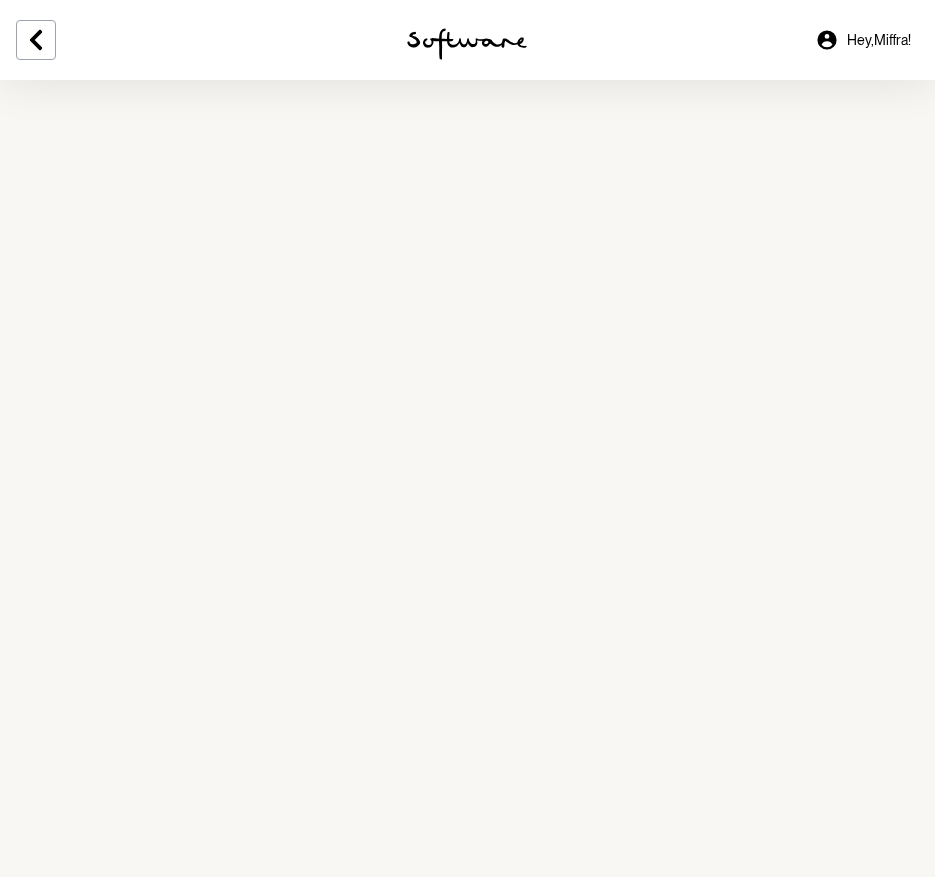 click 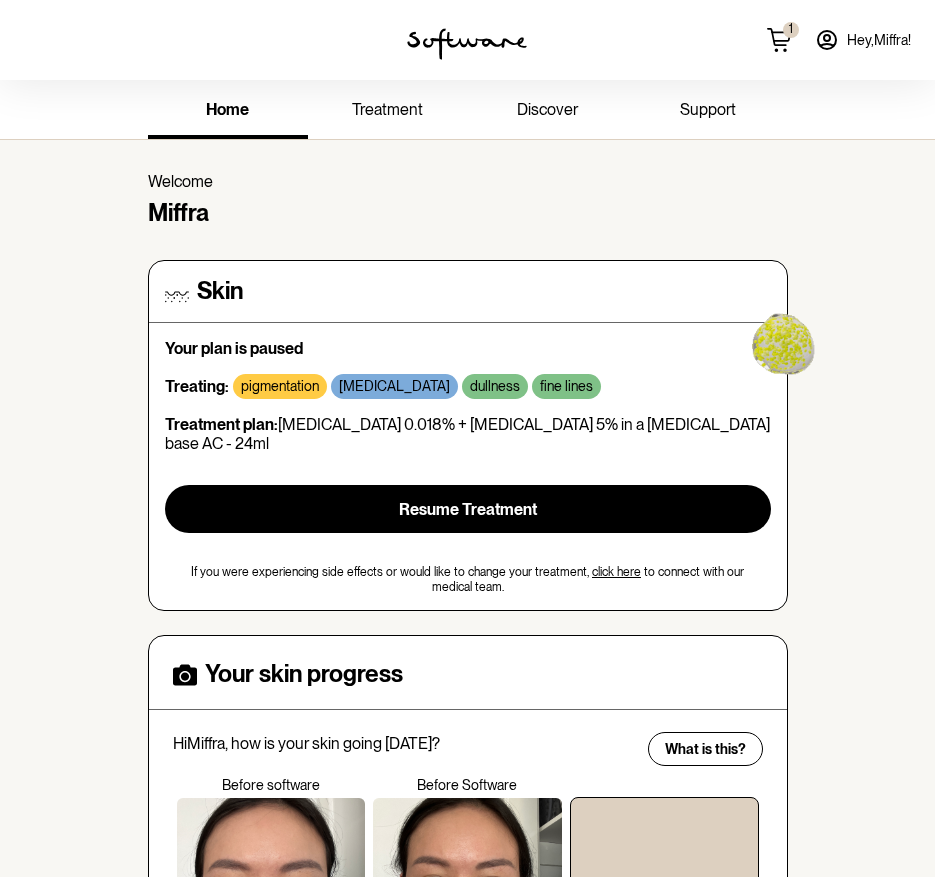 click 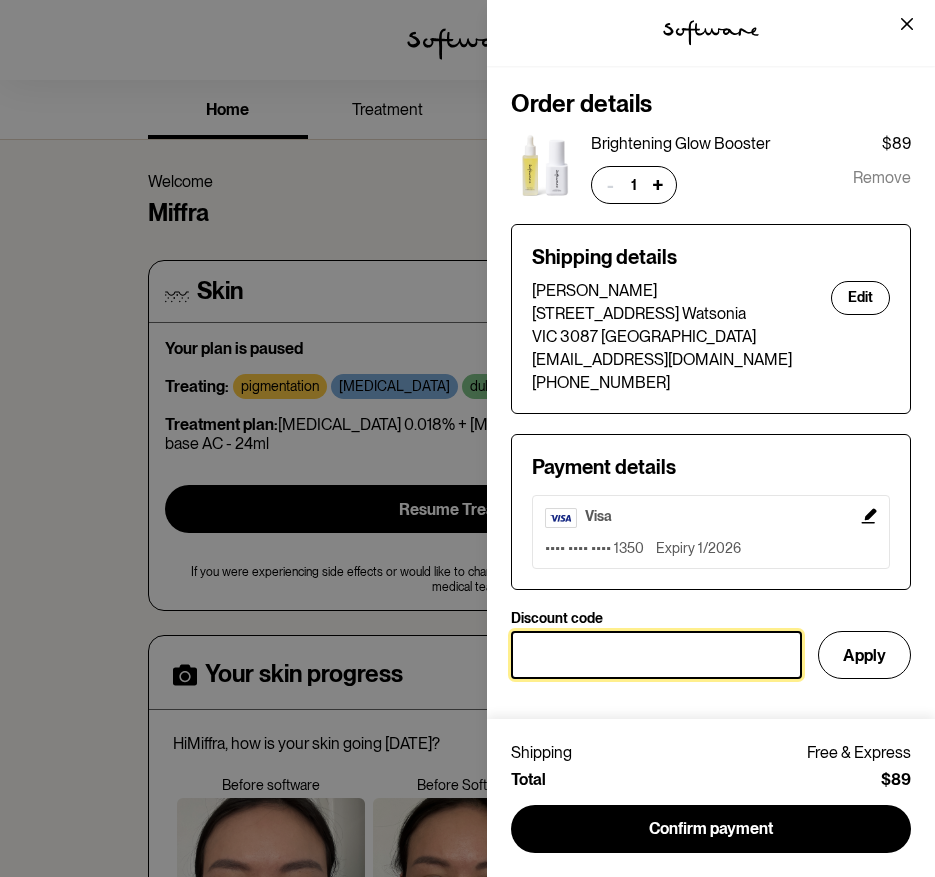 click on "Discount code" at bounding box center [656, 655] 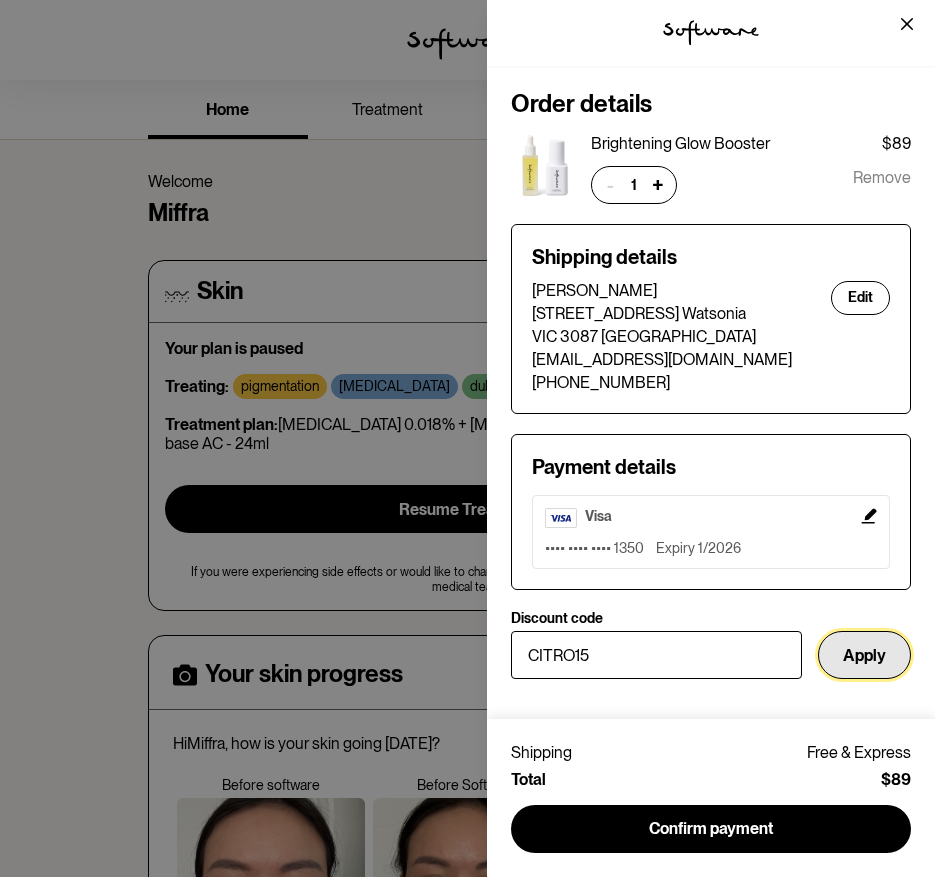click on "Apply" at bounding box center (864, 655) 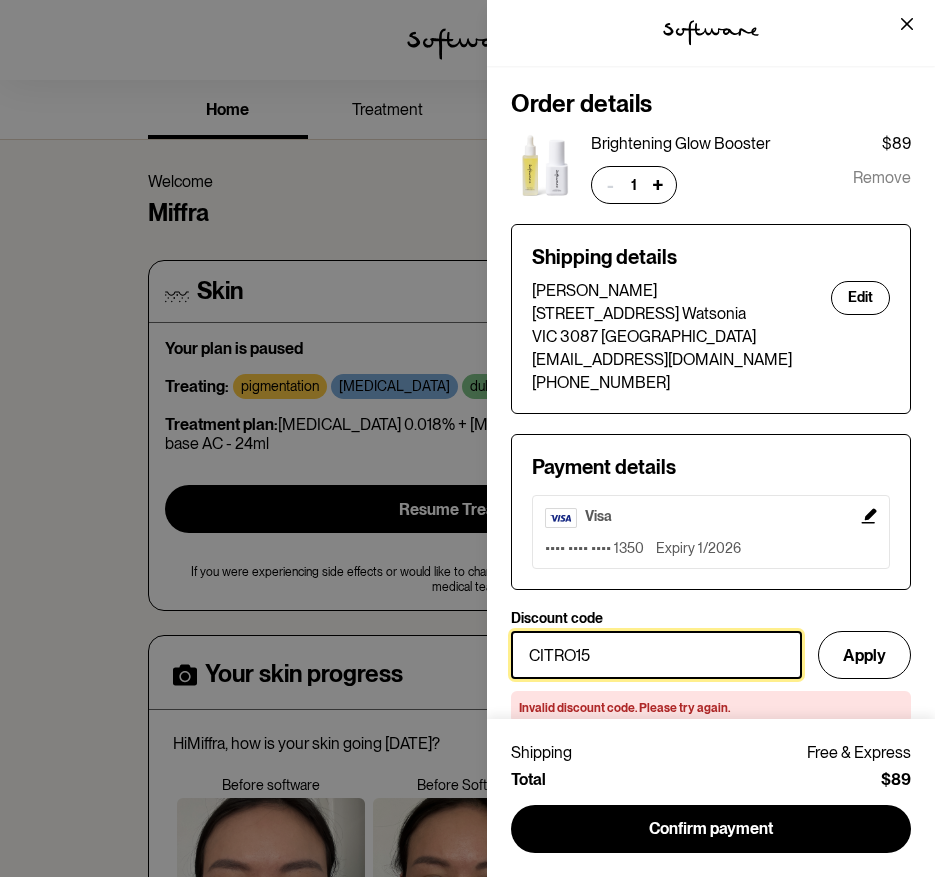 click on "CITRO15" at bounding box center (656, 655) 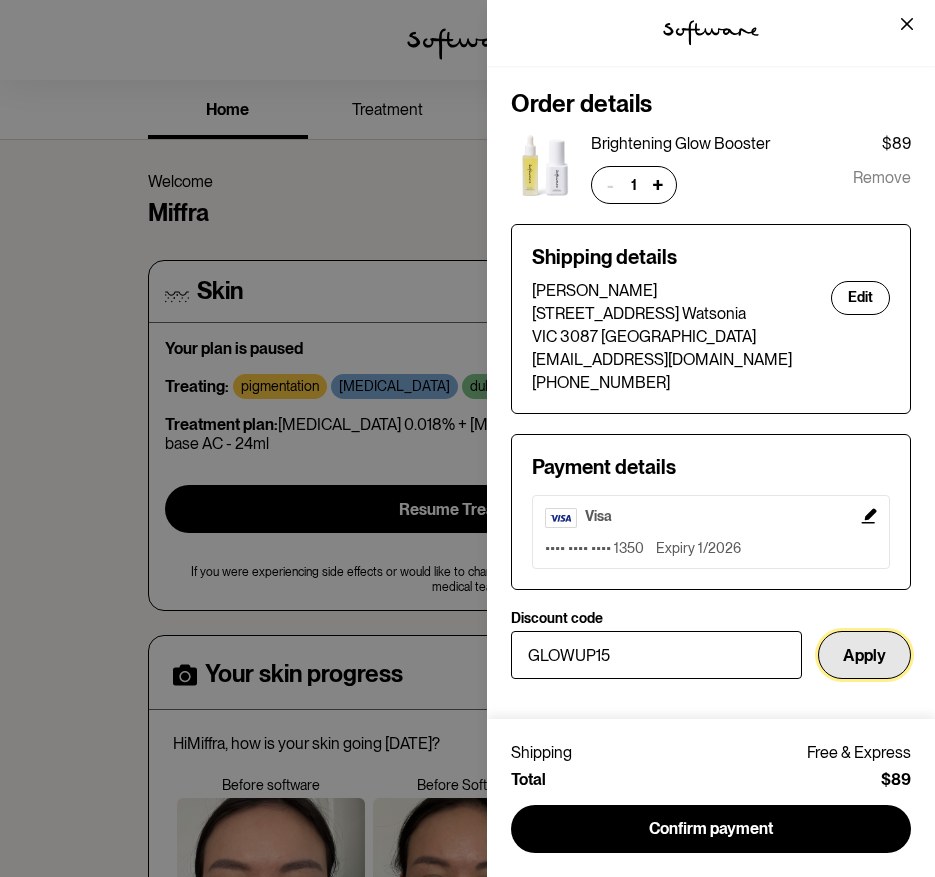 click on "Apply" at bounding box center [864, 655] 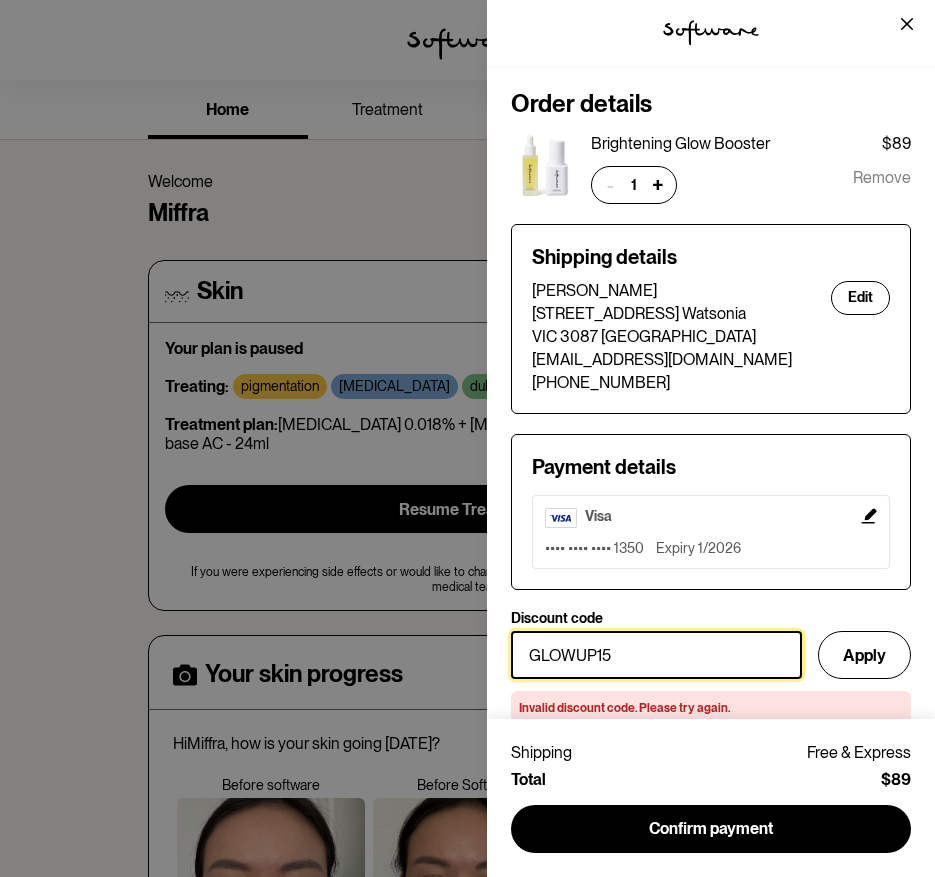 click on "GLOWUP15" at bounding box center [656, 655] 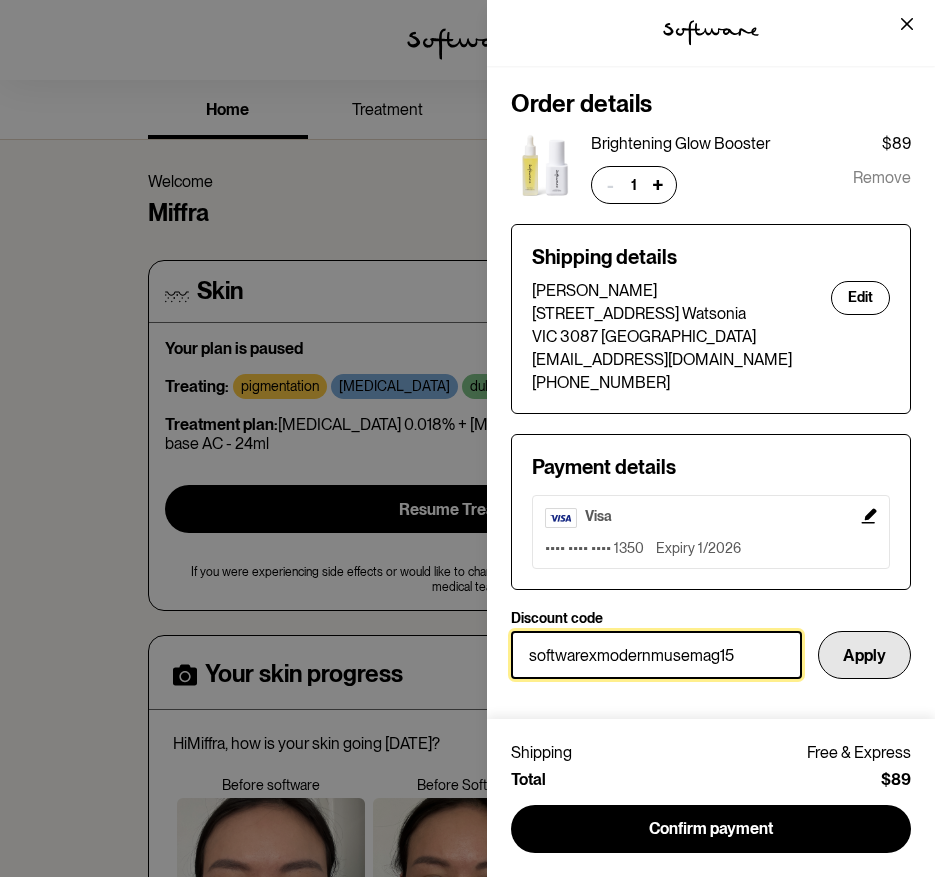 type on "softwarexmodernmusemag15" 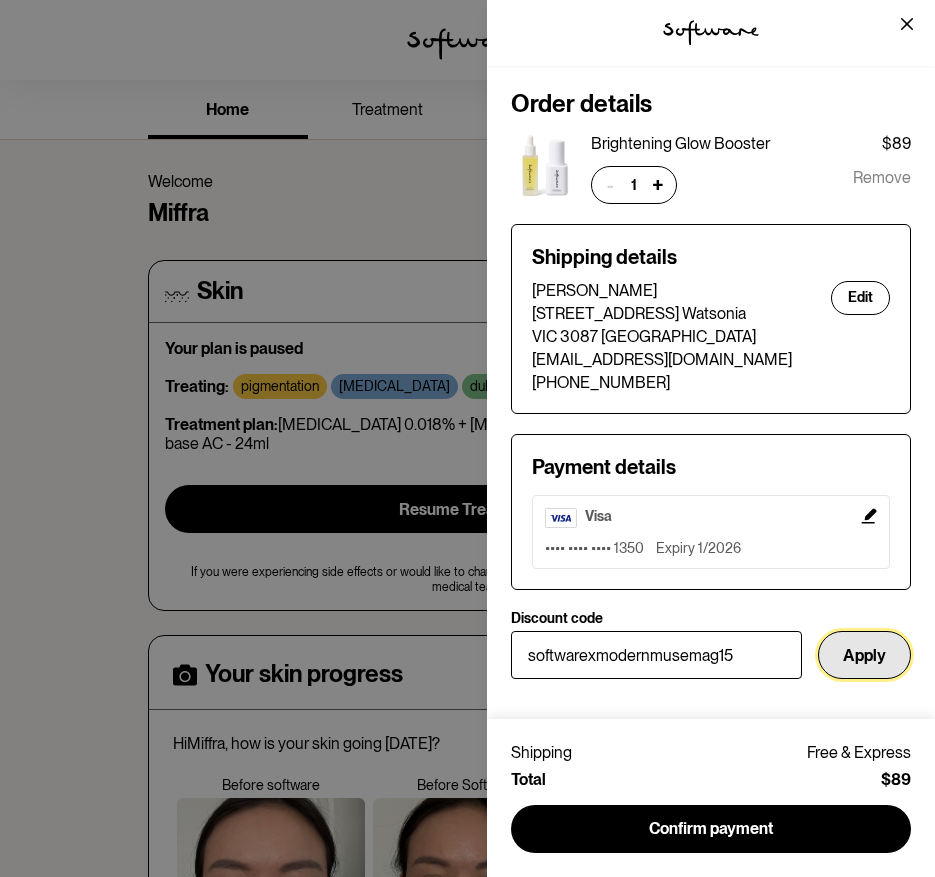 click on "Apply" at bounding box center [864, 655] 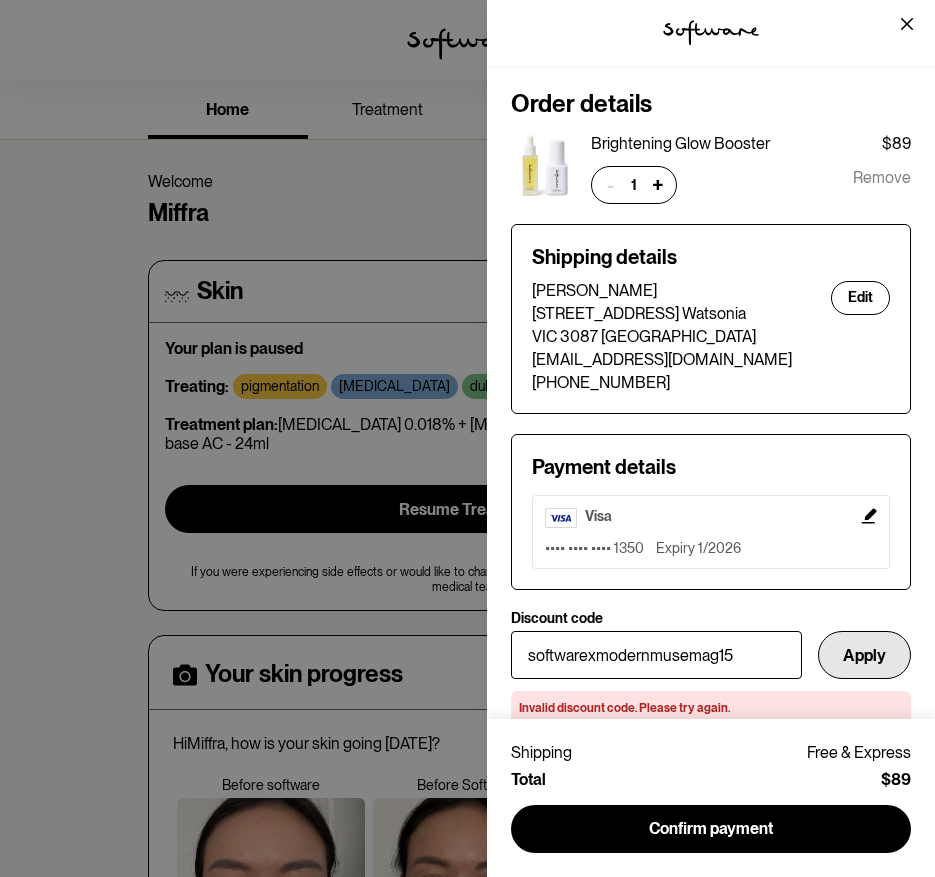 scroll, scrollTop: 28, scrollLeft: 0, axis: vertical 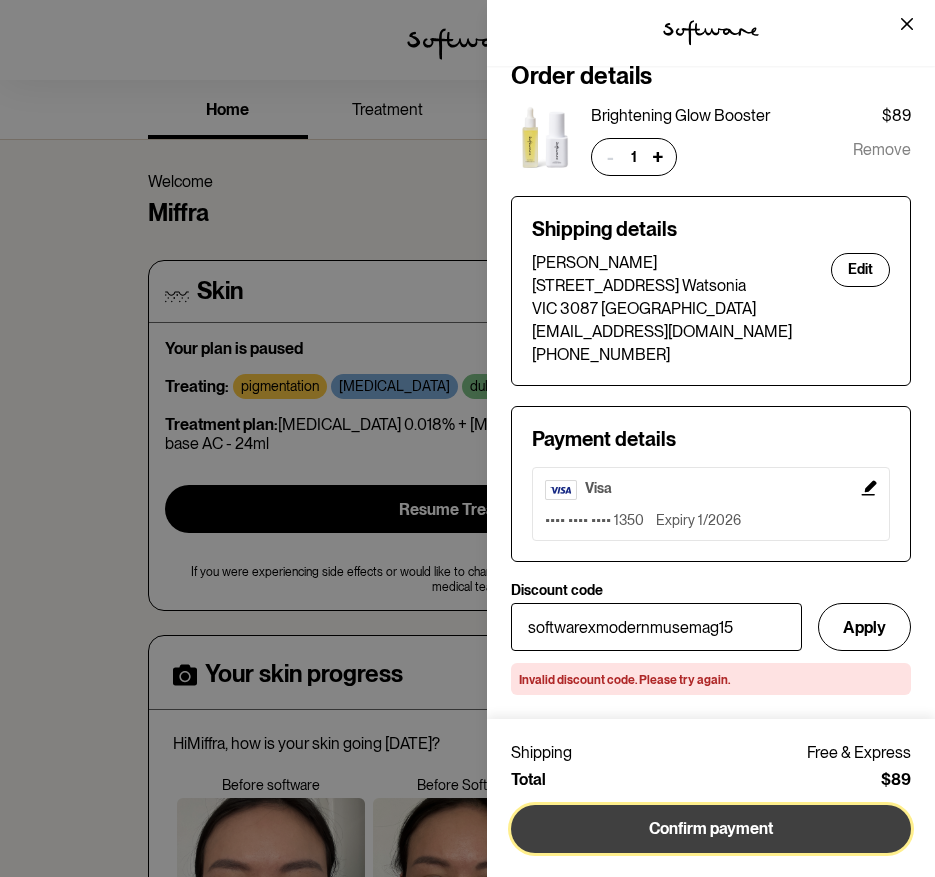 click on "Confirm payment" at bounding box center (711, 829) 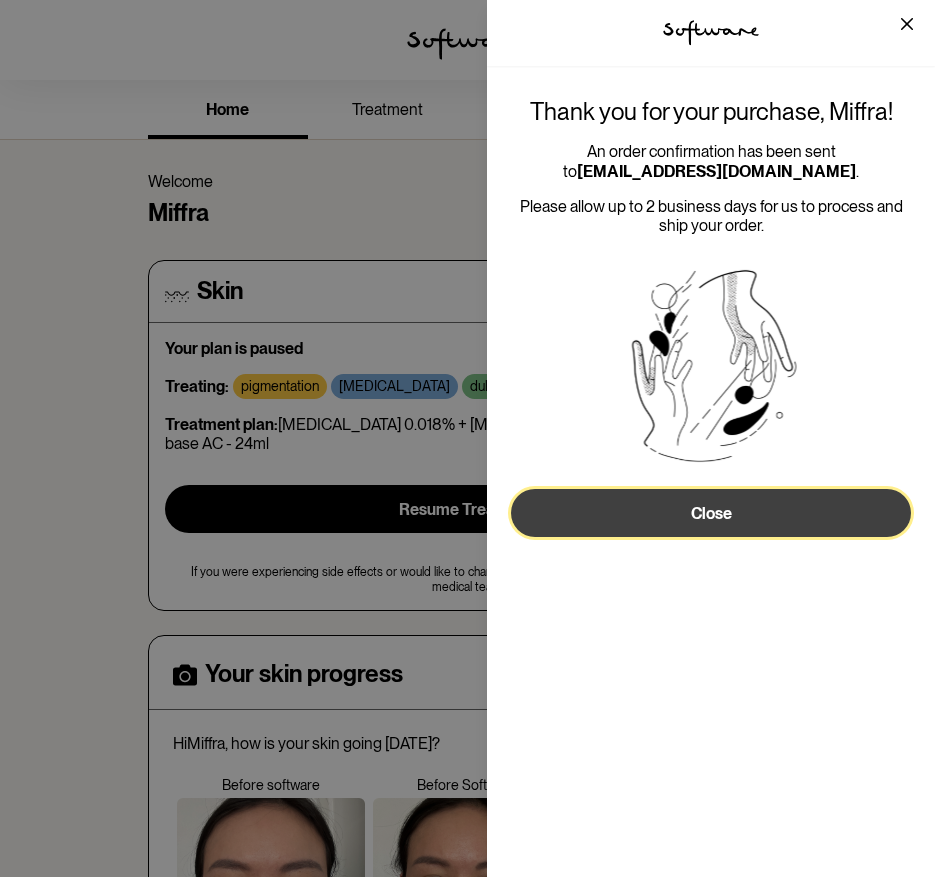 click on "Close" at bounding box center [711, 513] 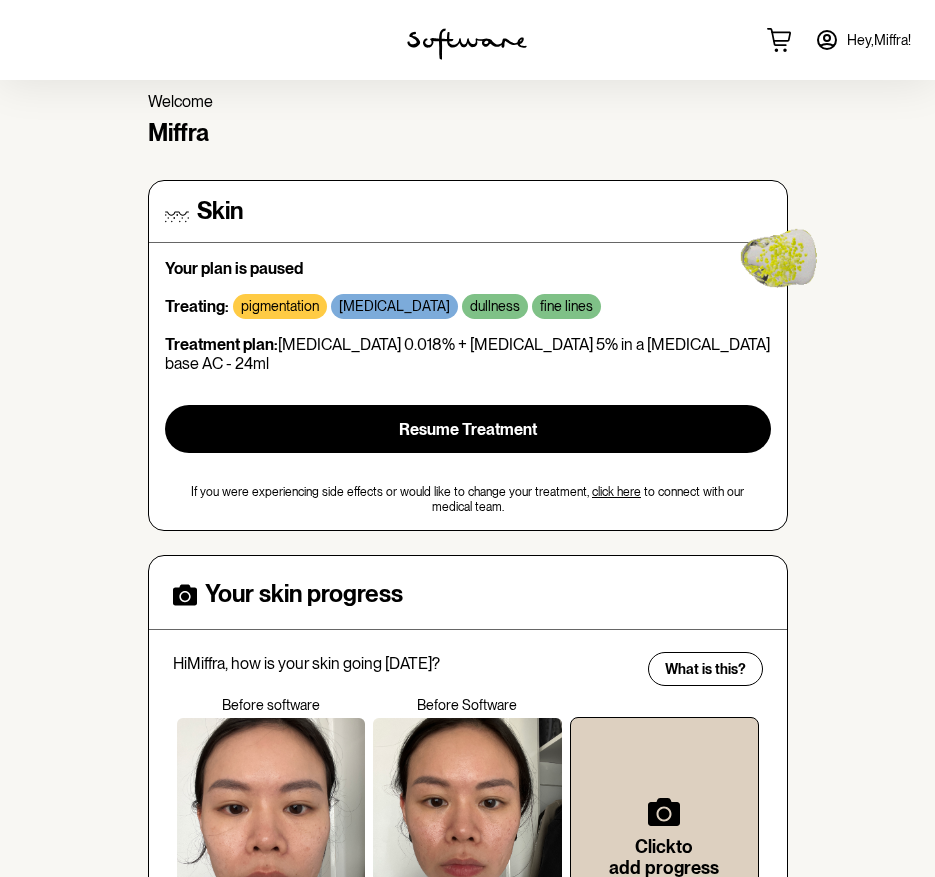 scroll, scrollTop: 0, scrollLeft: 0, axis: both 